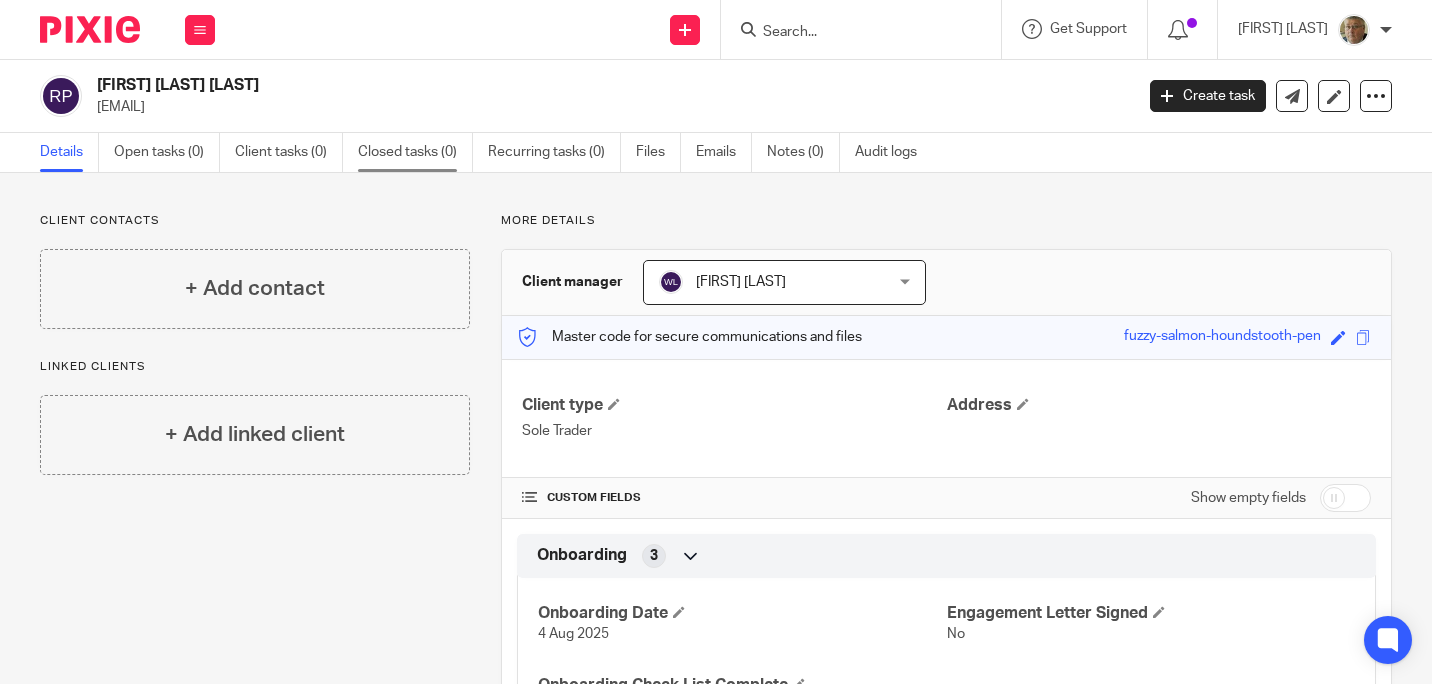 scroll, scrollTop: 0, scrollLeft: 0, axis: both 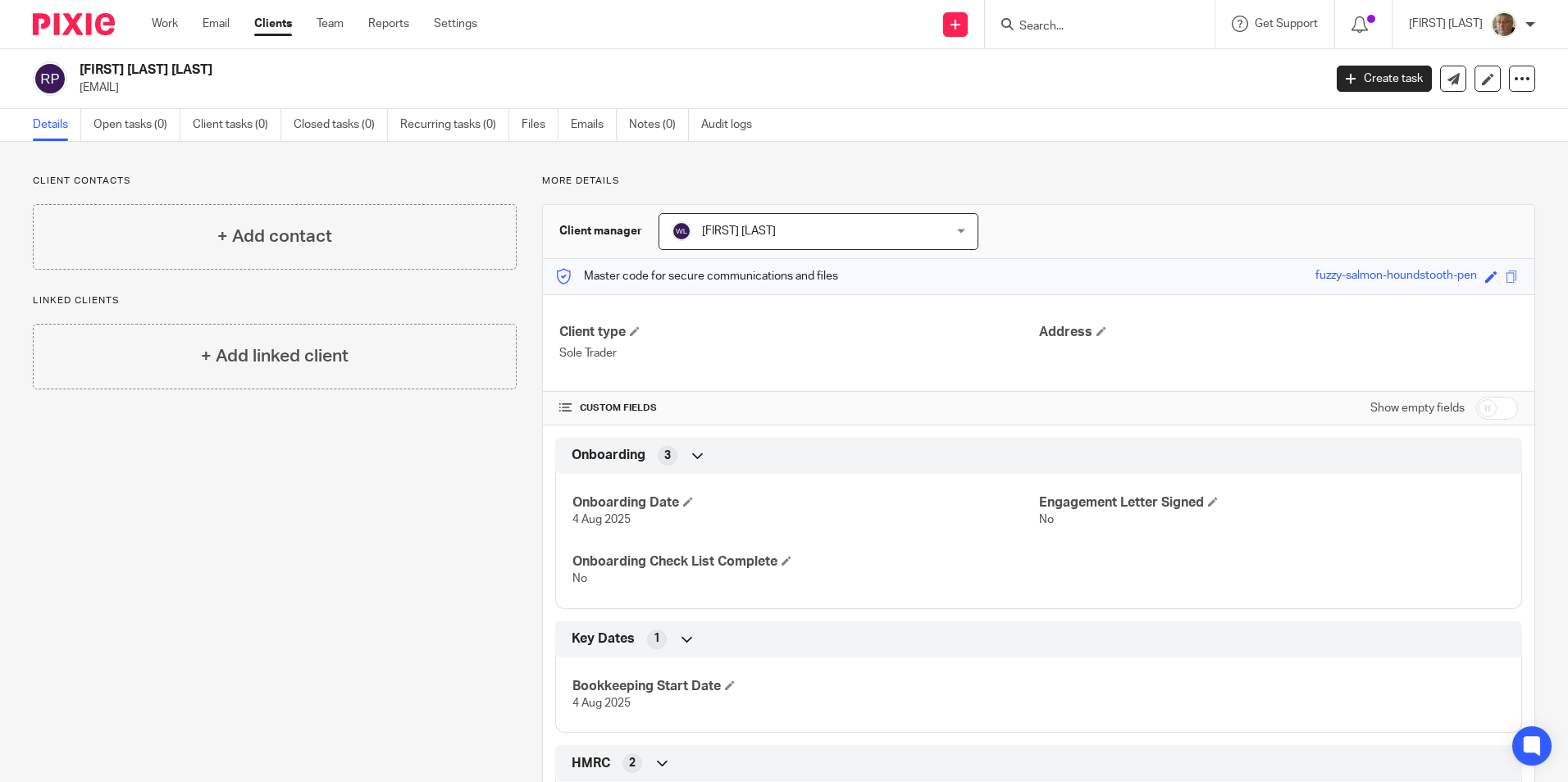 drag, startPoint x: 217, startPoint y: 89, endPoint x: 79, endPoint y: 94, distance: 138.09055 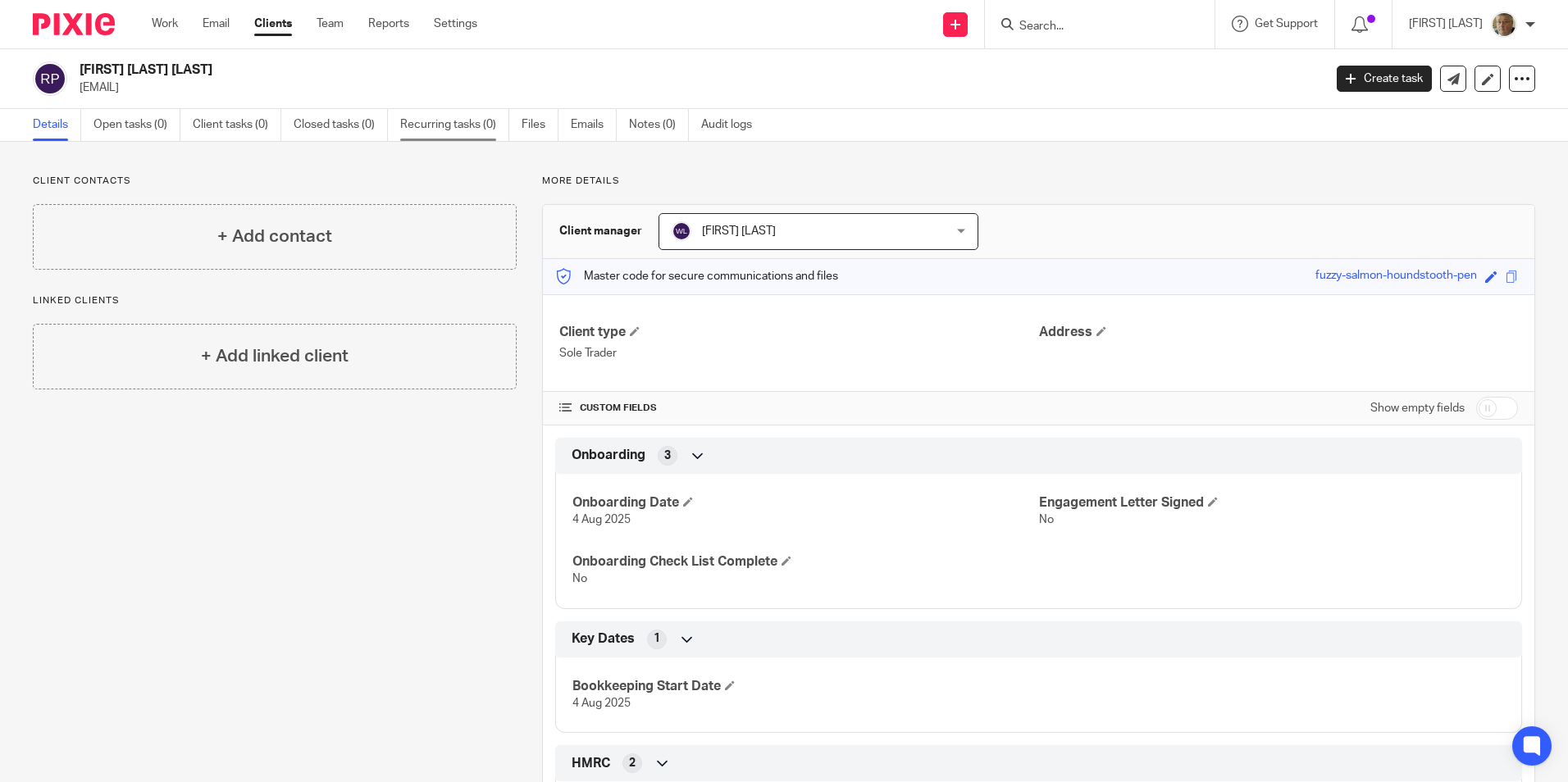 click on "Recurring tasks (0)" at bounding box center (454, 125) 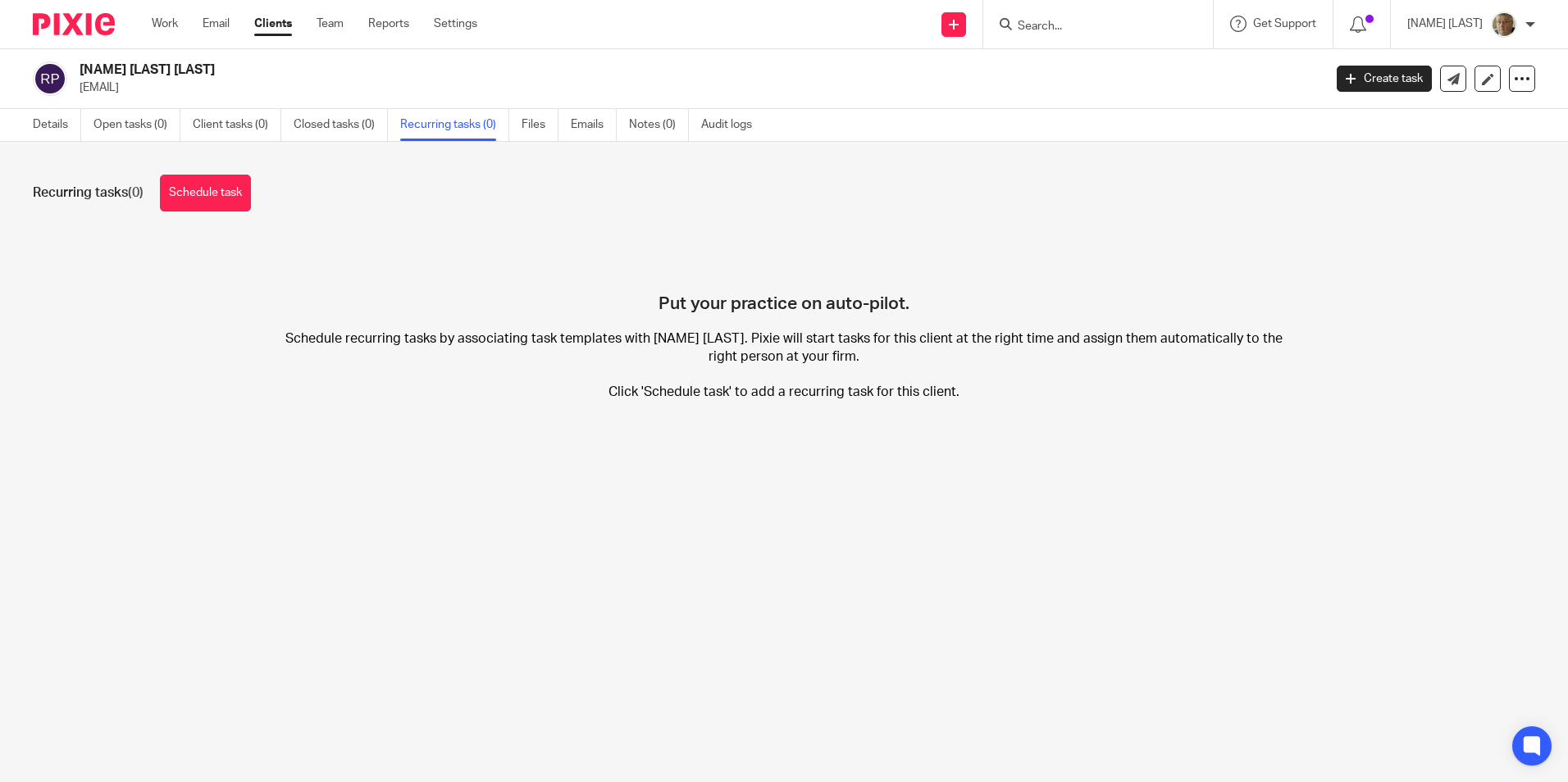 scroll, scrollTop: 0, scrollLeft: 0, axis: both 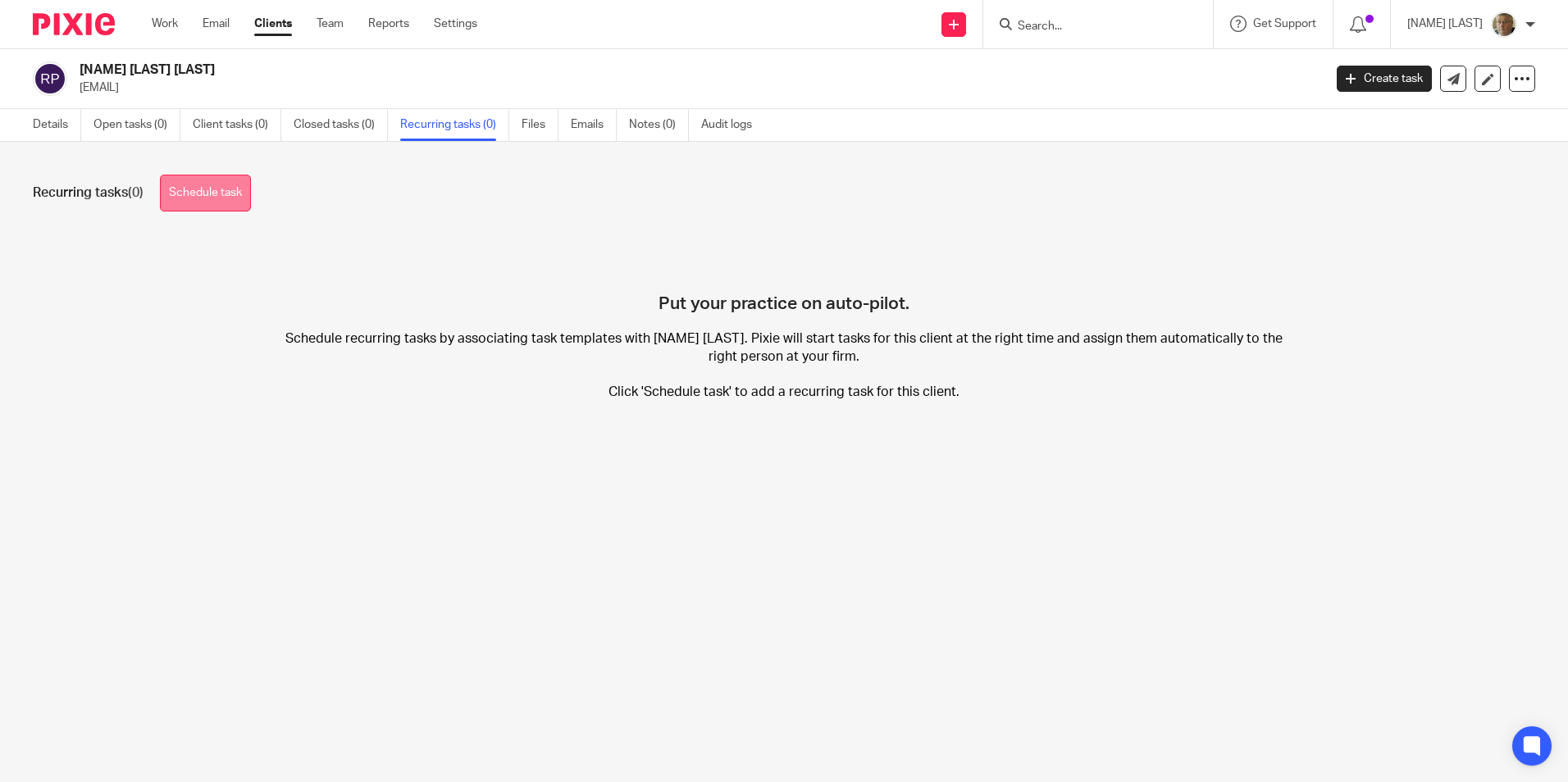 click on "Schedule task" at bounding box center (205, 193) 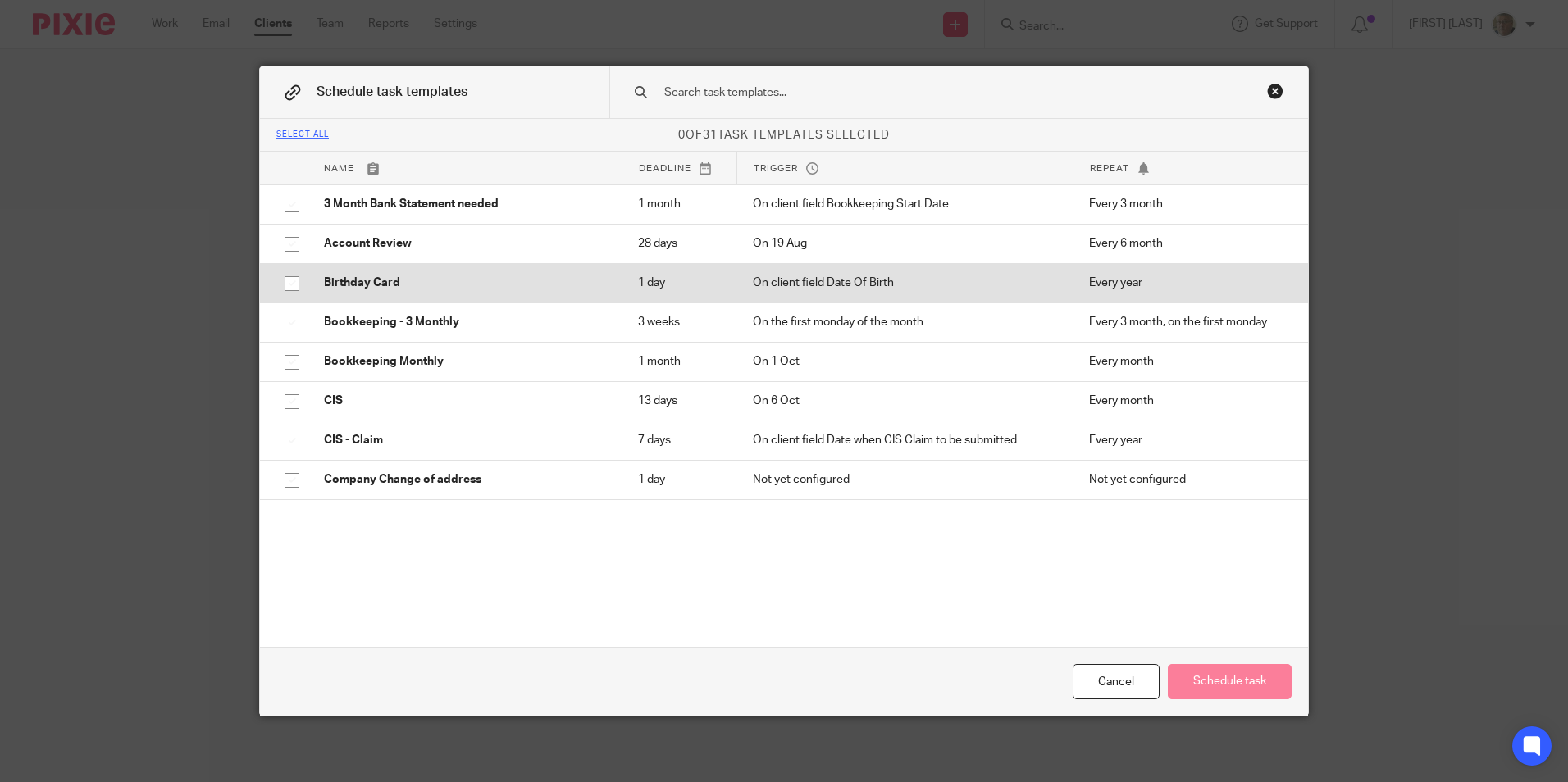 scroll, scrollTop: 0, scrollLeft: 0, axis: both 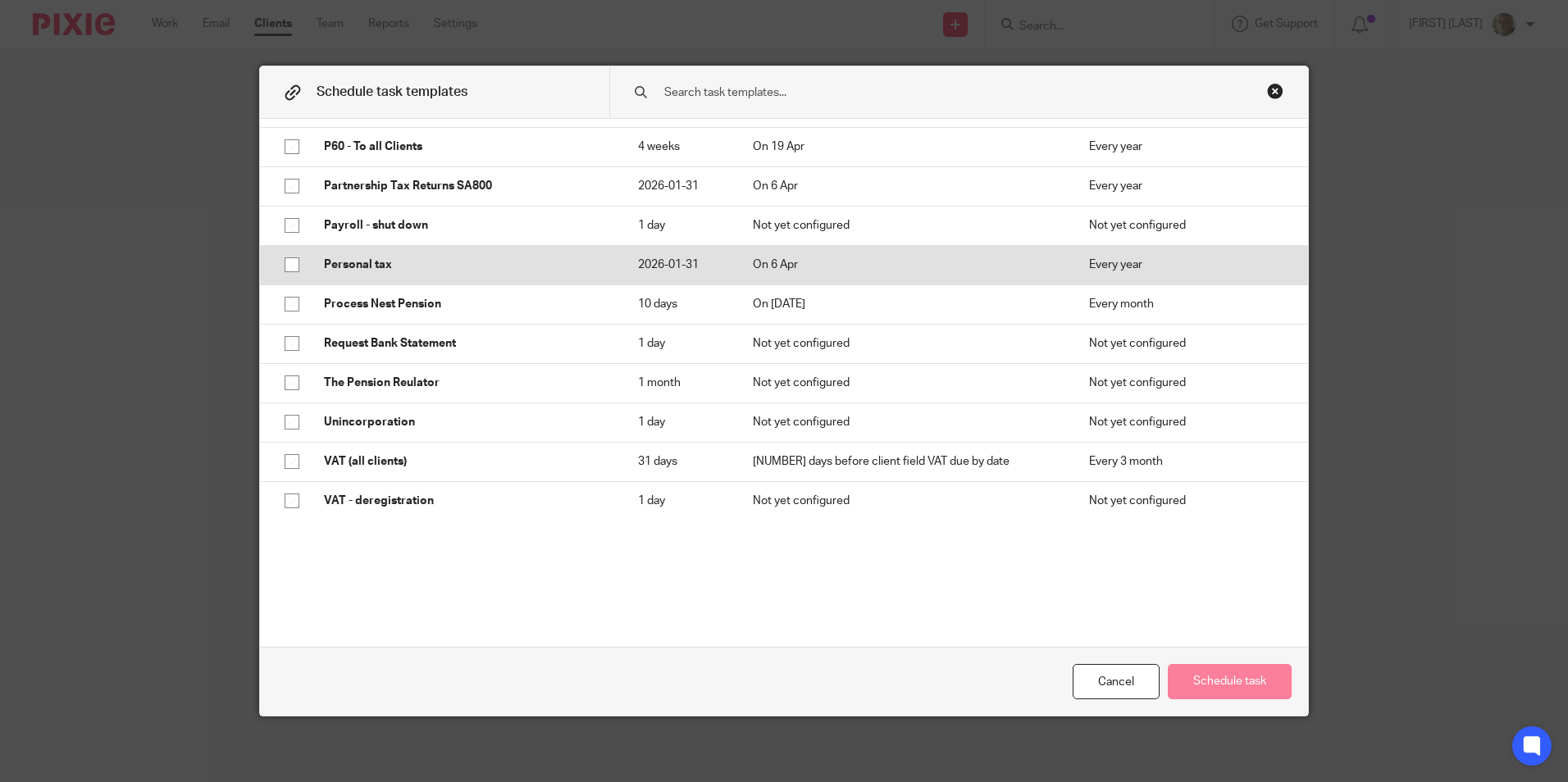 click at bounding box center (292, 265) 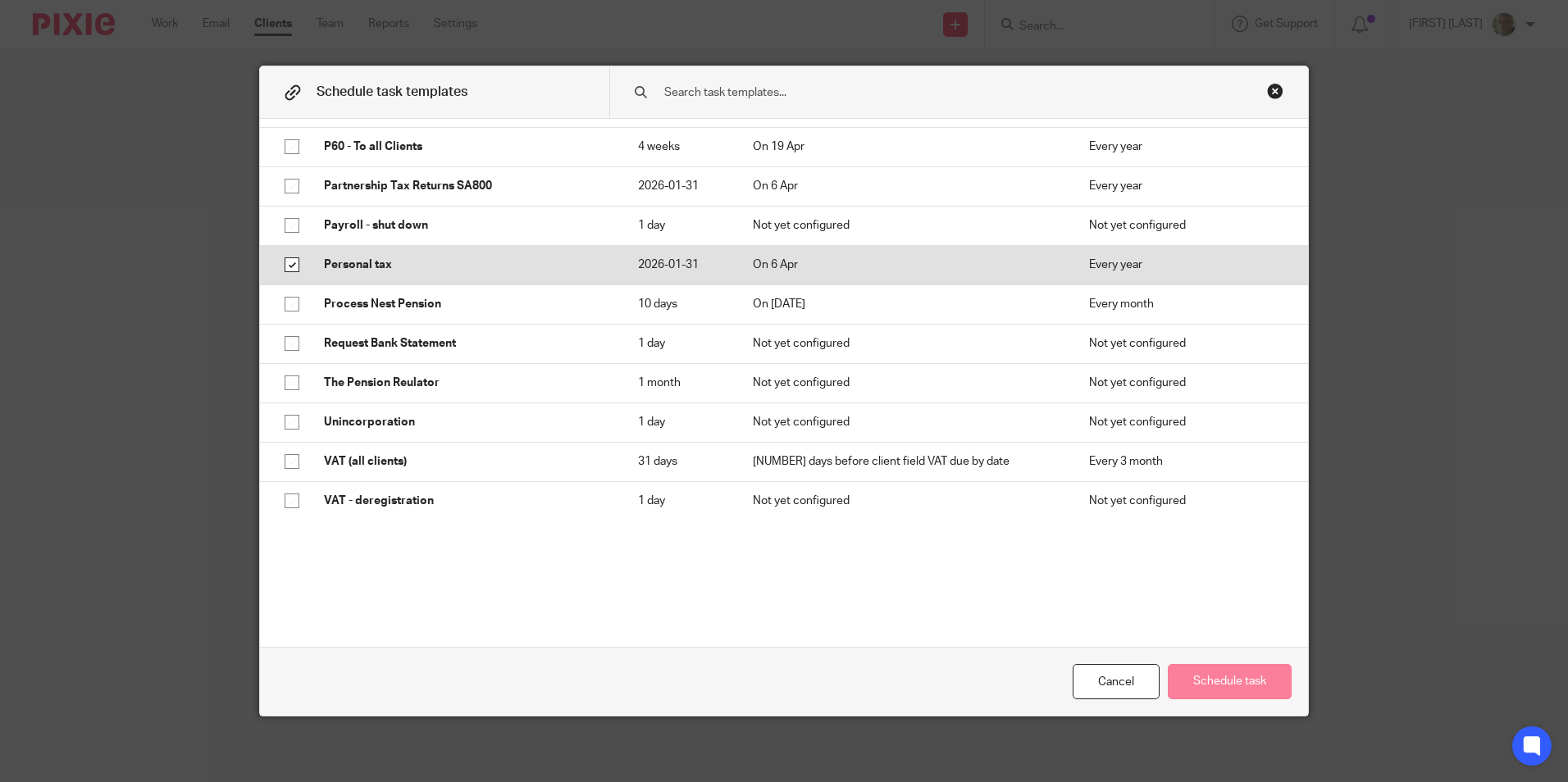 checkbox on "true" 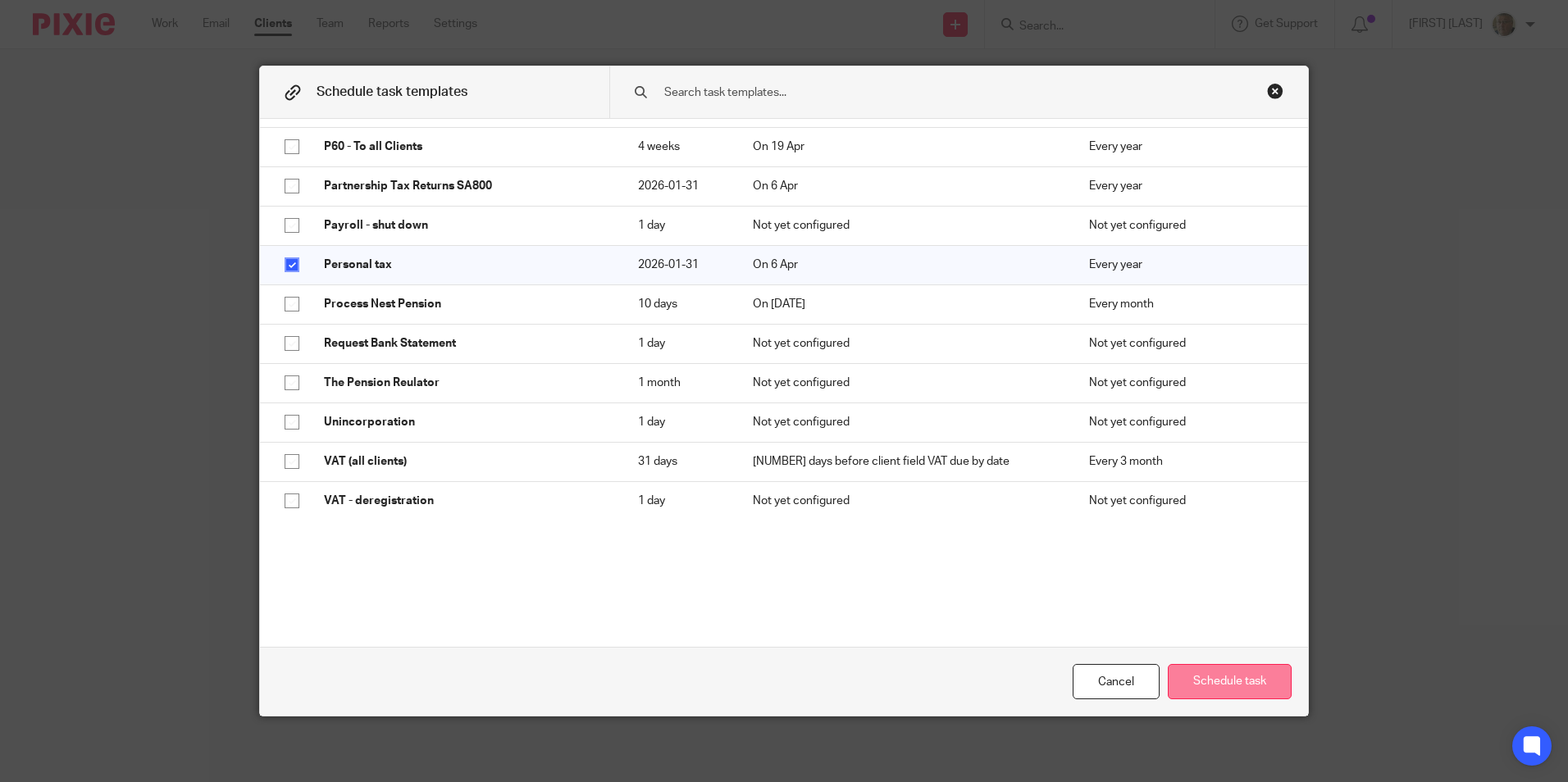click on "Schedule task" at bounding box center [1229, 681] 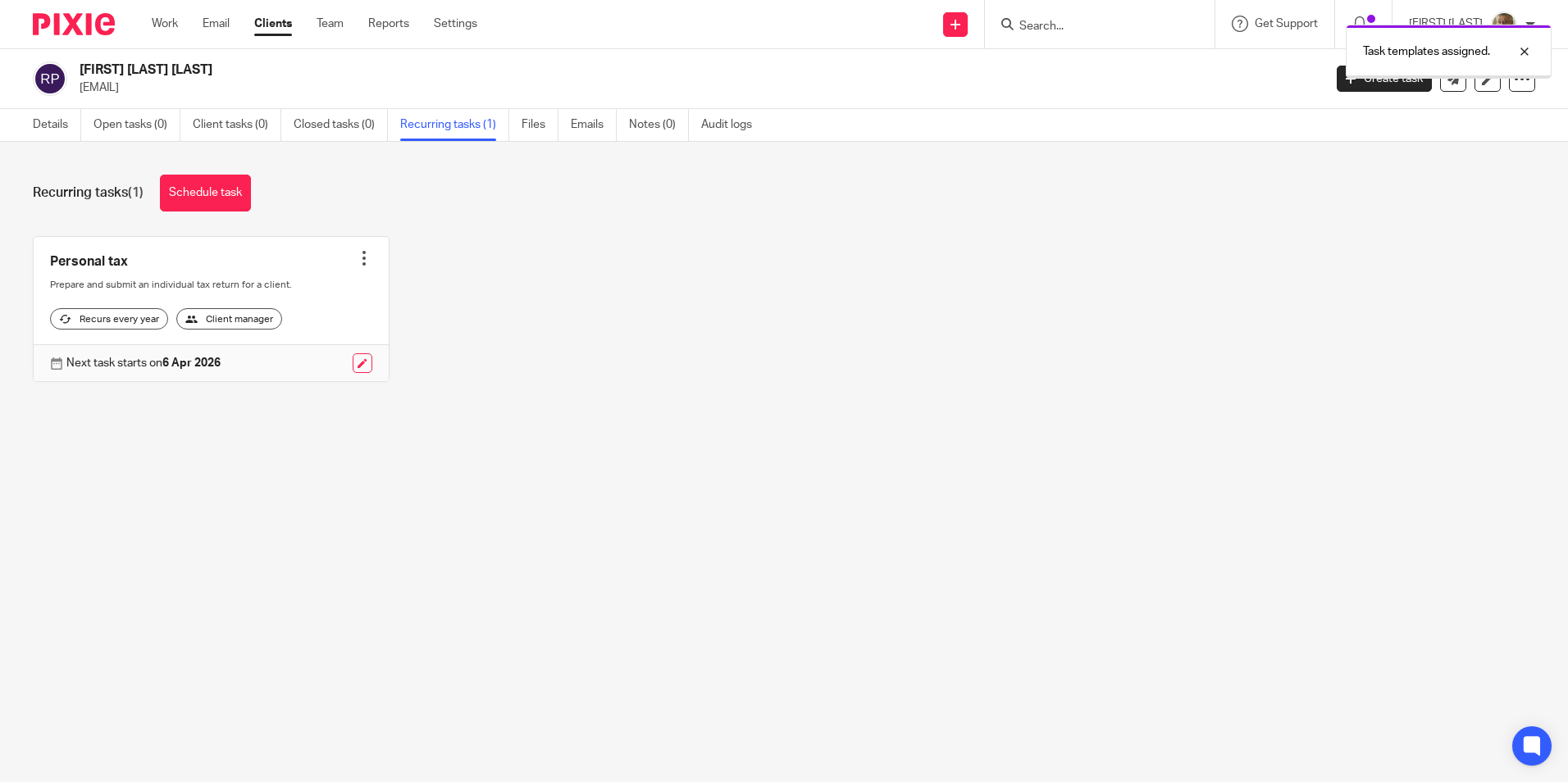 scroll, scrollTop: 0, scrollLeft: 0, axis: both 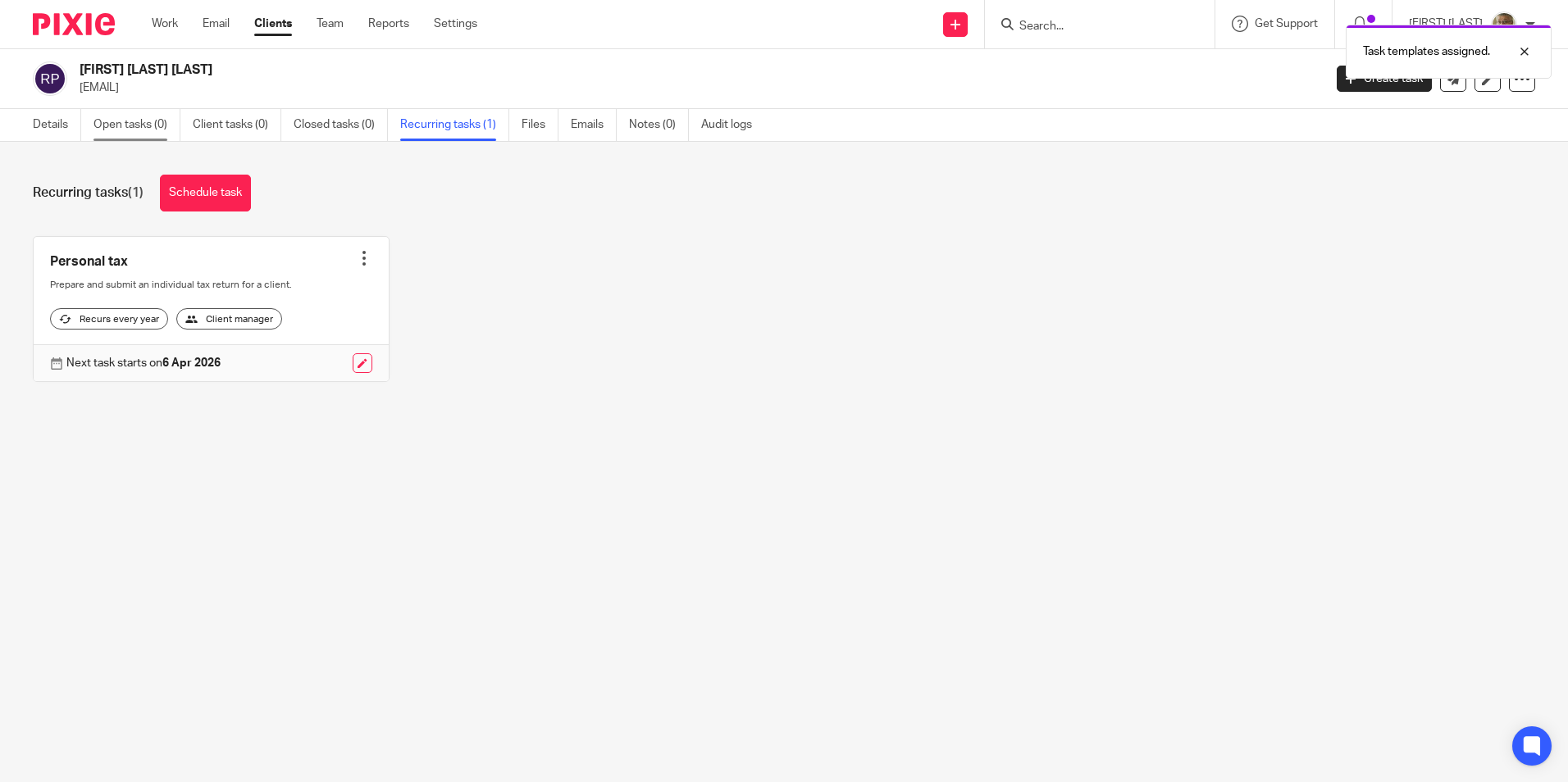click on "Open tasks (0)" at bounding box center (137, 125) 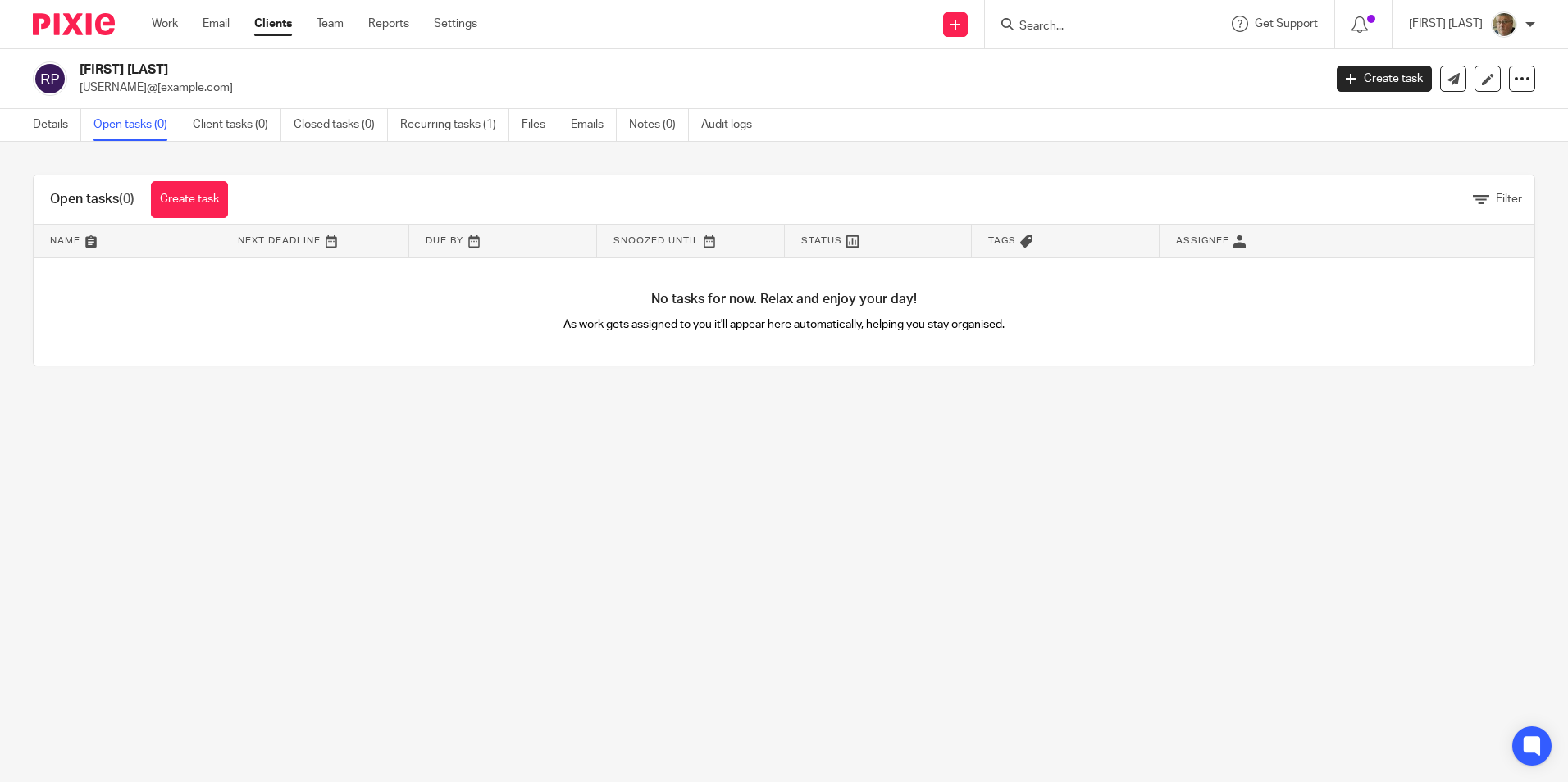 scroll, scrollTop: 0, scrollLeft: 0, axis: both 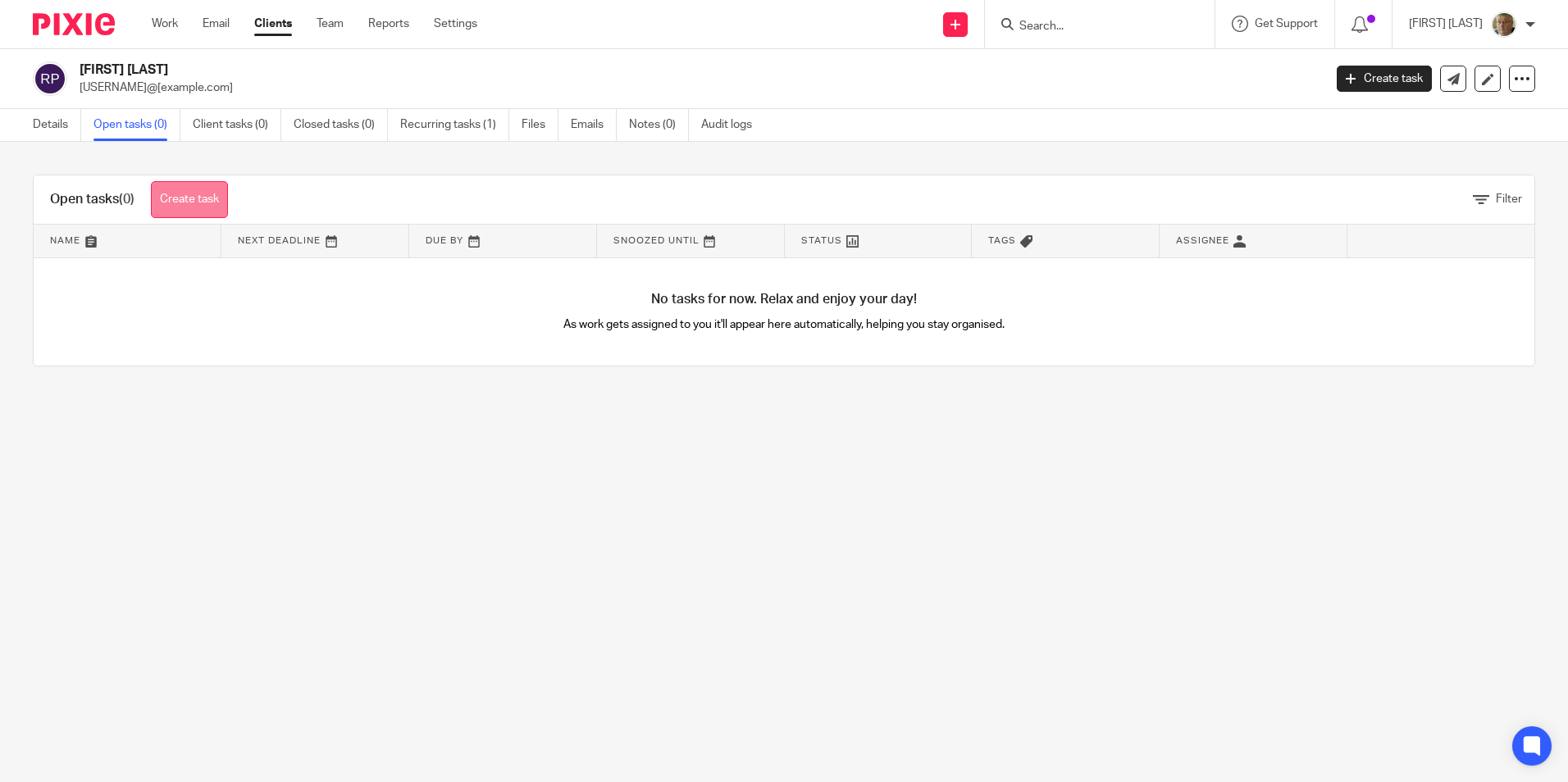 click on "Create task" at bounding box center (189, 199) 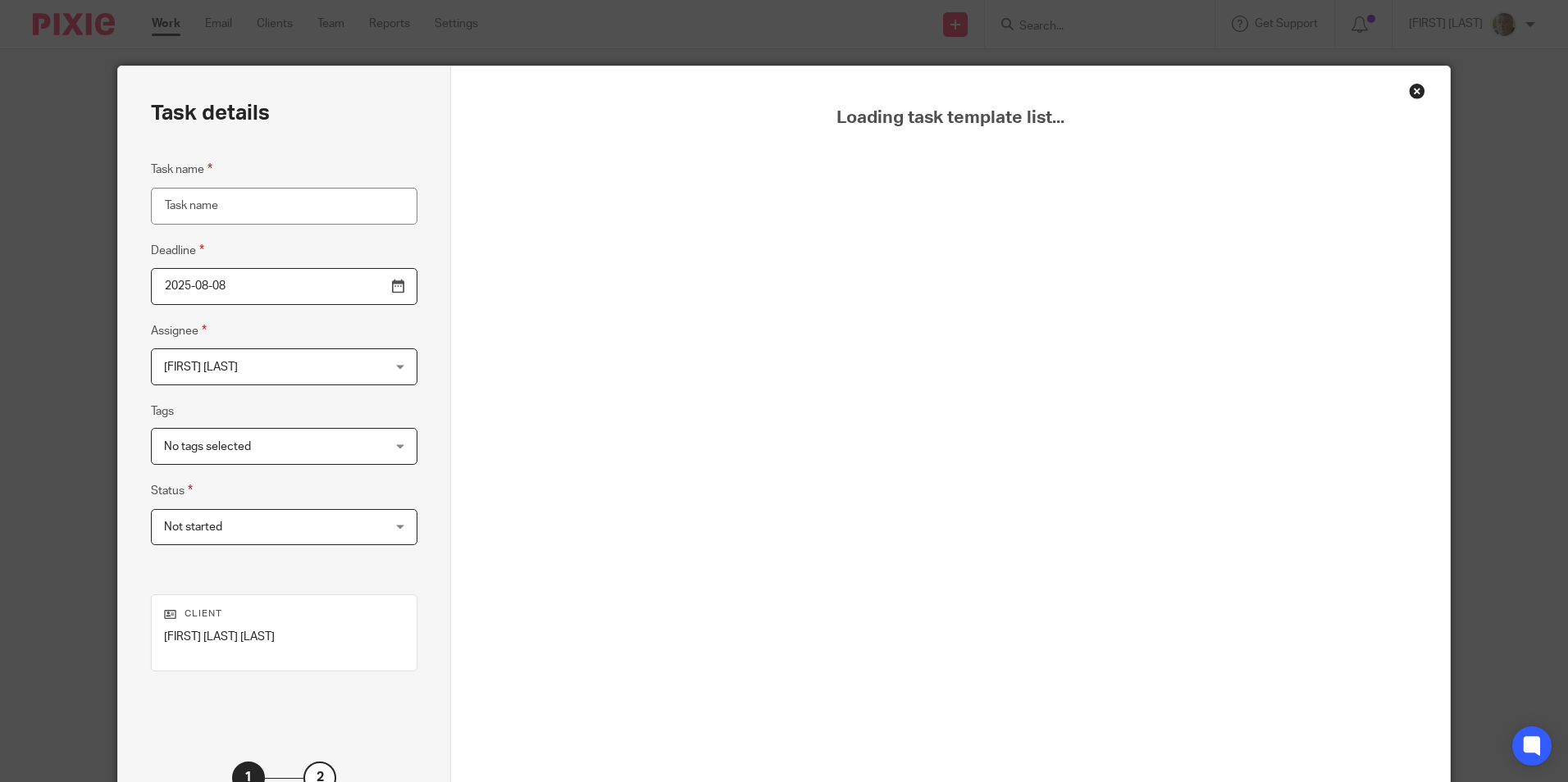 scroll, scrollTop: 0, scrollLeft: 0, axis: both 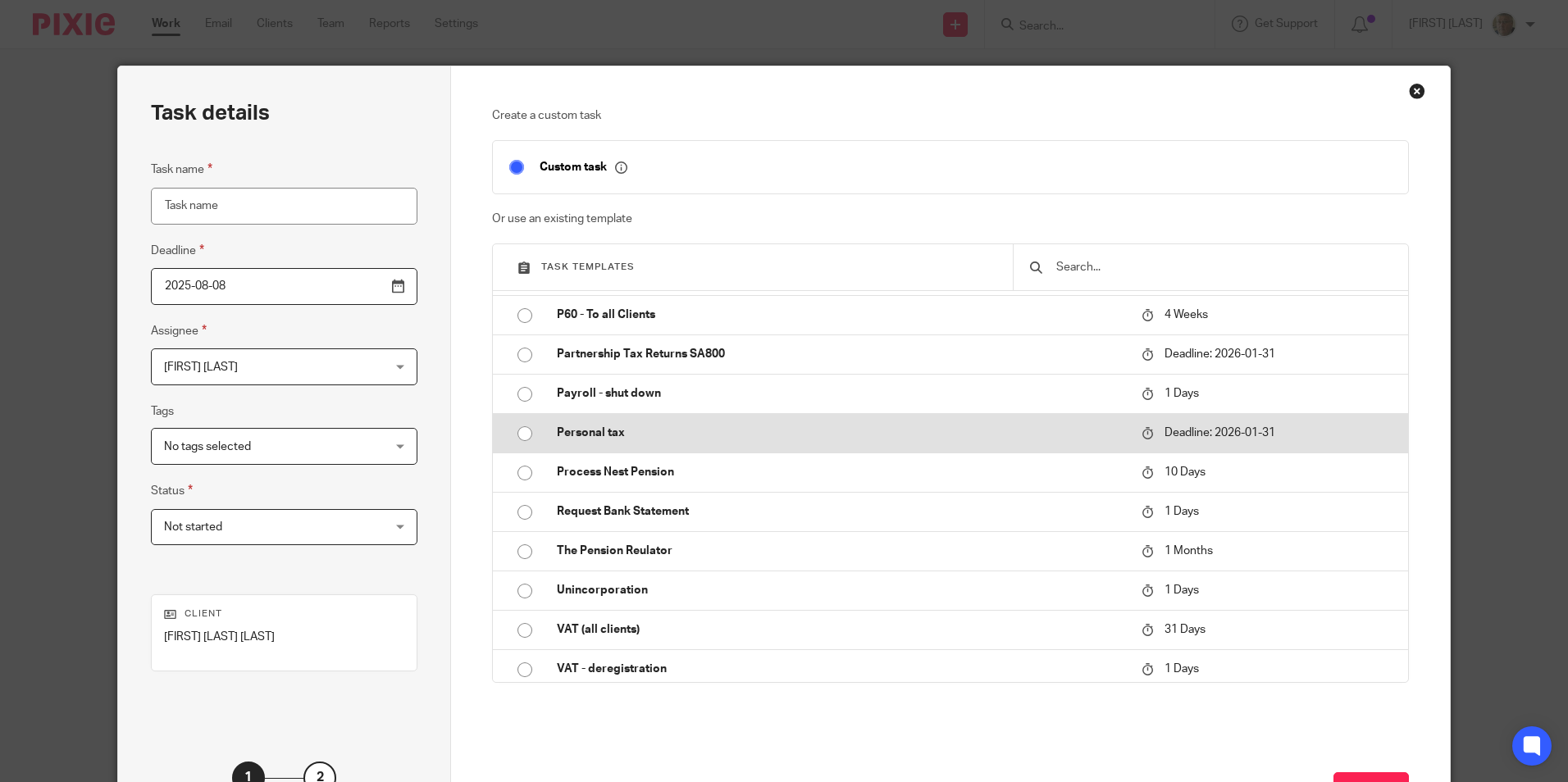 click at bounding box center (525, 434) 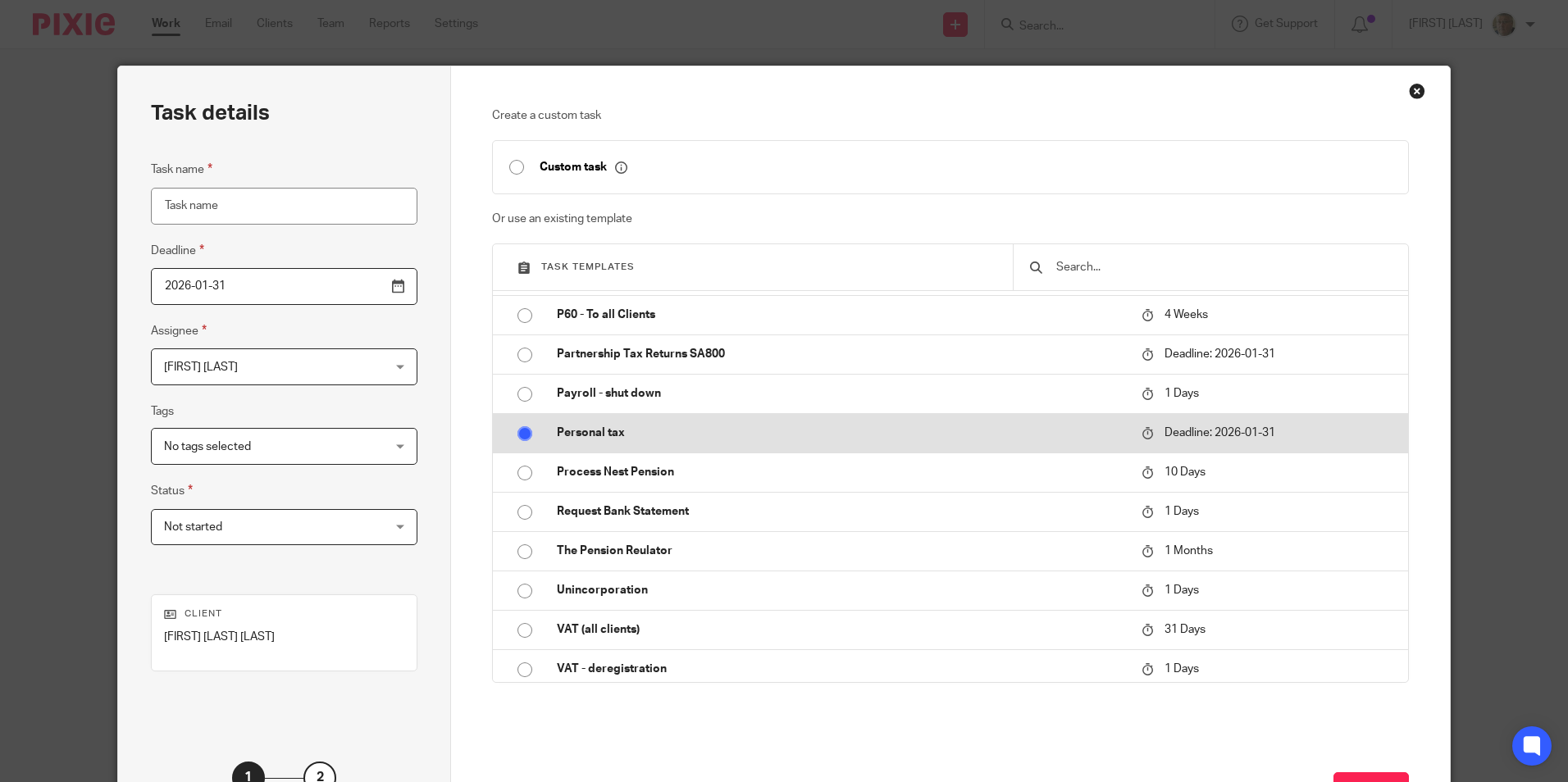 type on "Personal tax" 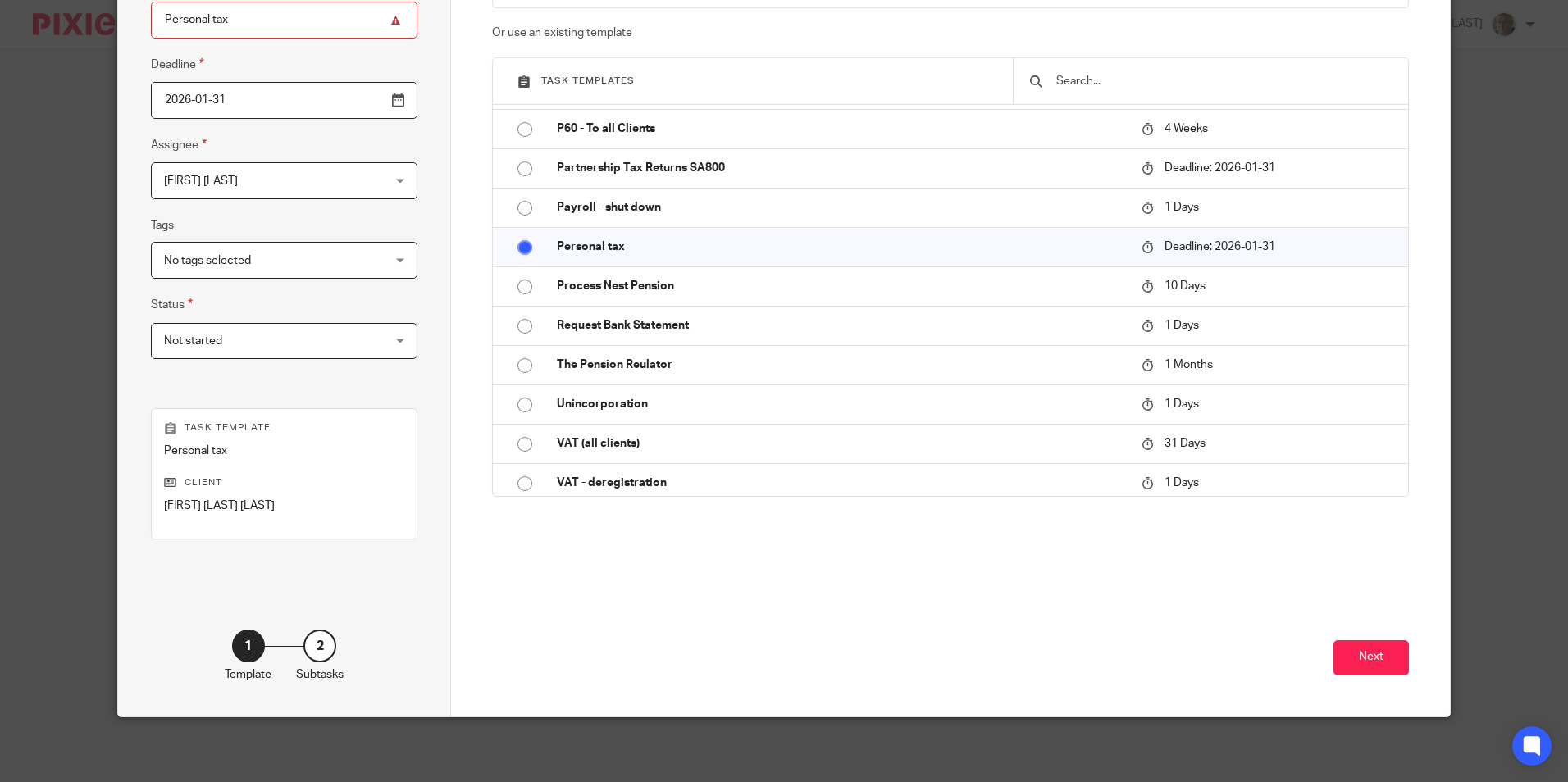 scroll, scrollTop: 187, scrollLeft: 0, axis: vertical 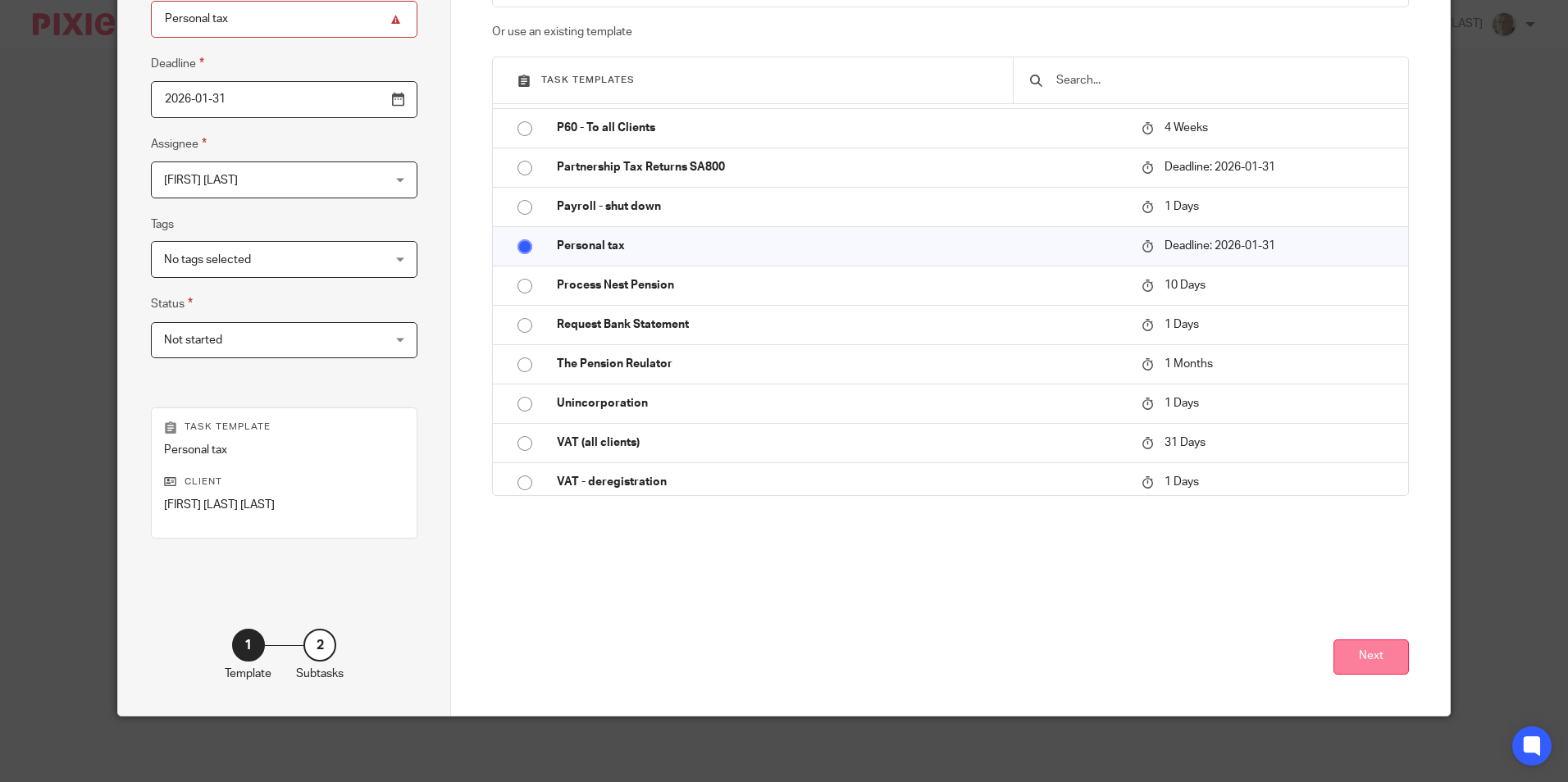 click on "Next" at bounding box center (1371, 657) 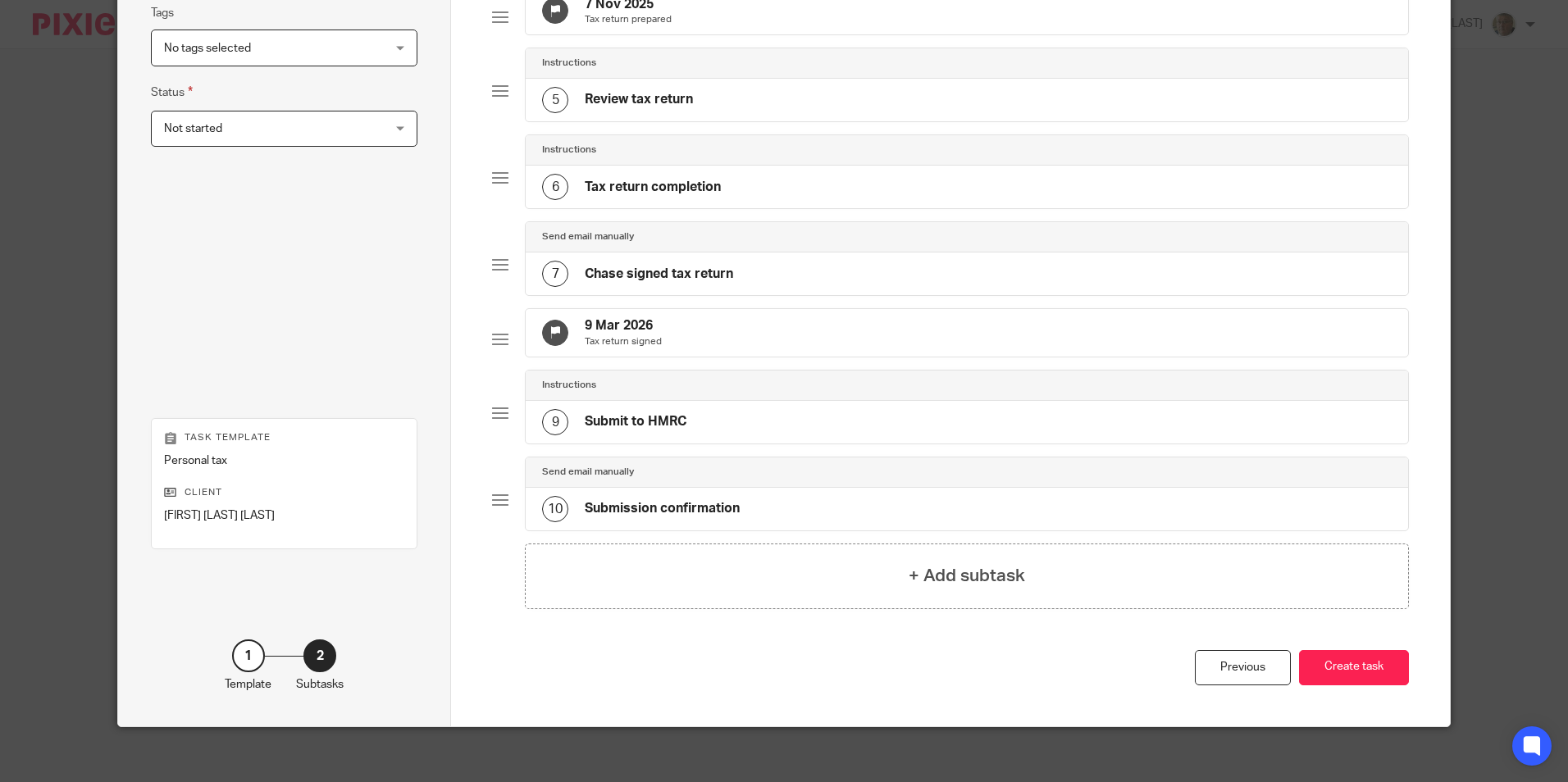 scroll, scrollTop: 448, scrollLeft: 0, axis: vertical 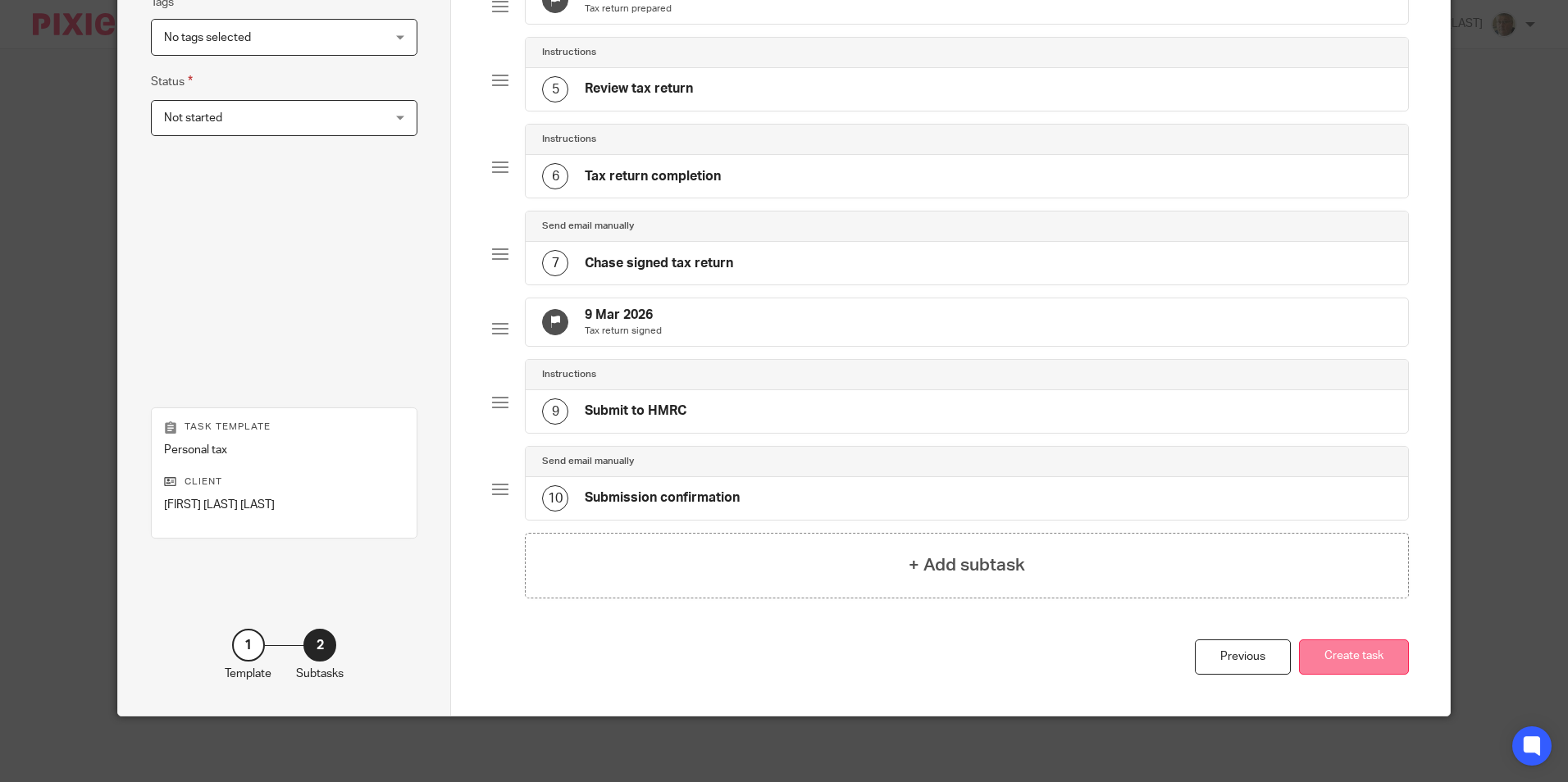 click on "Create task" at bounding box center (1354, 657) 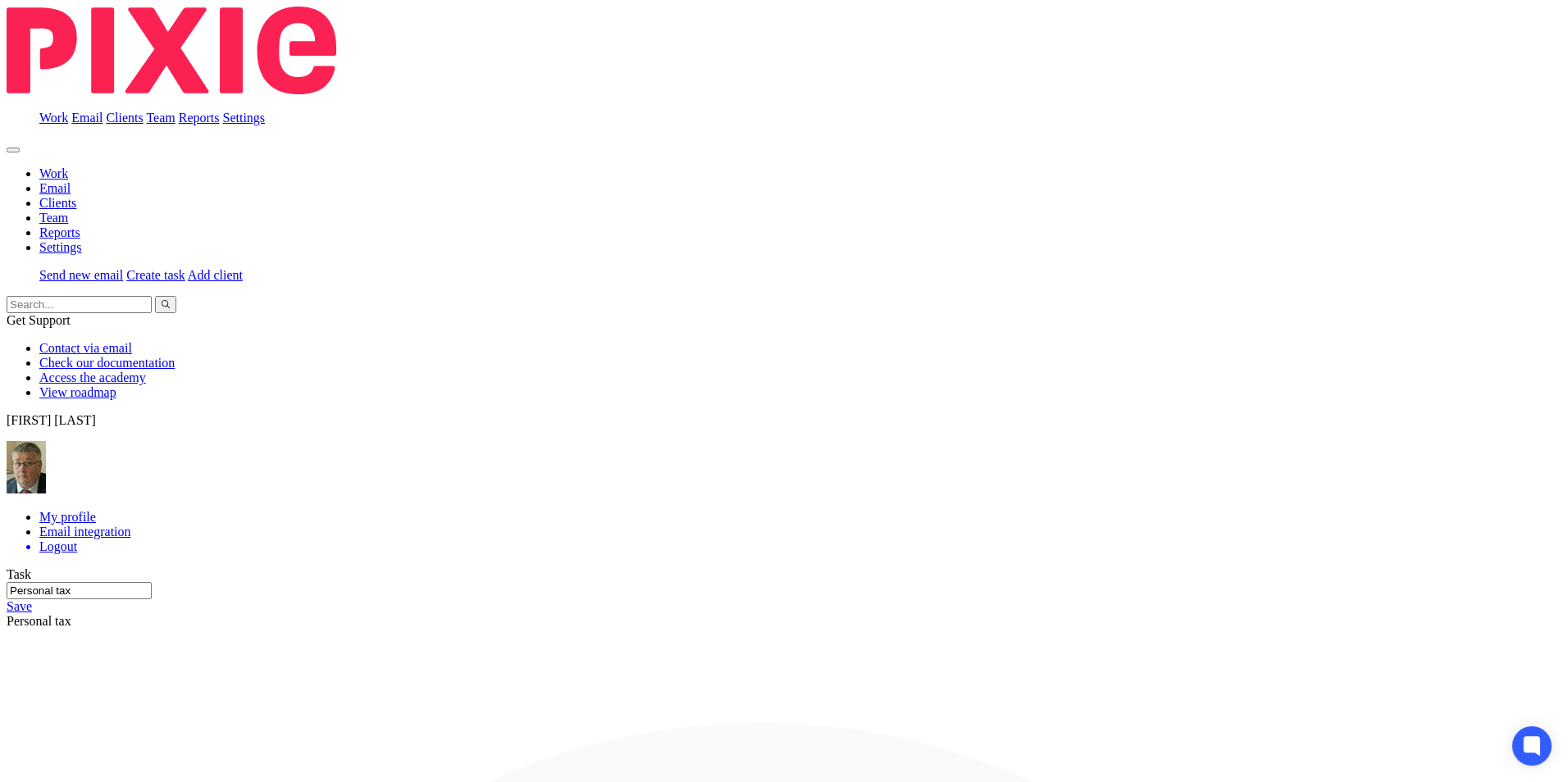 scroll, scrollTop: 0, scrollLeft: 0, axis: both 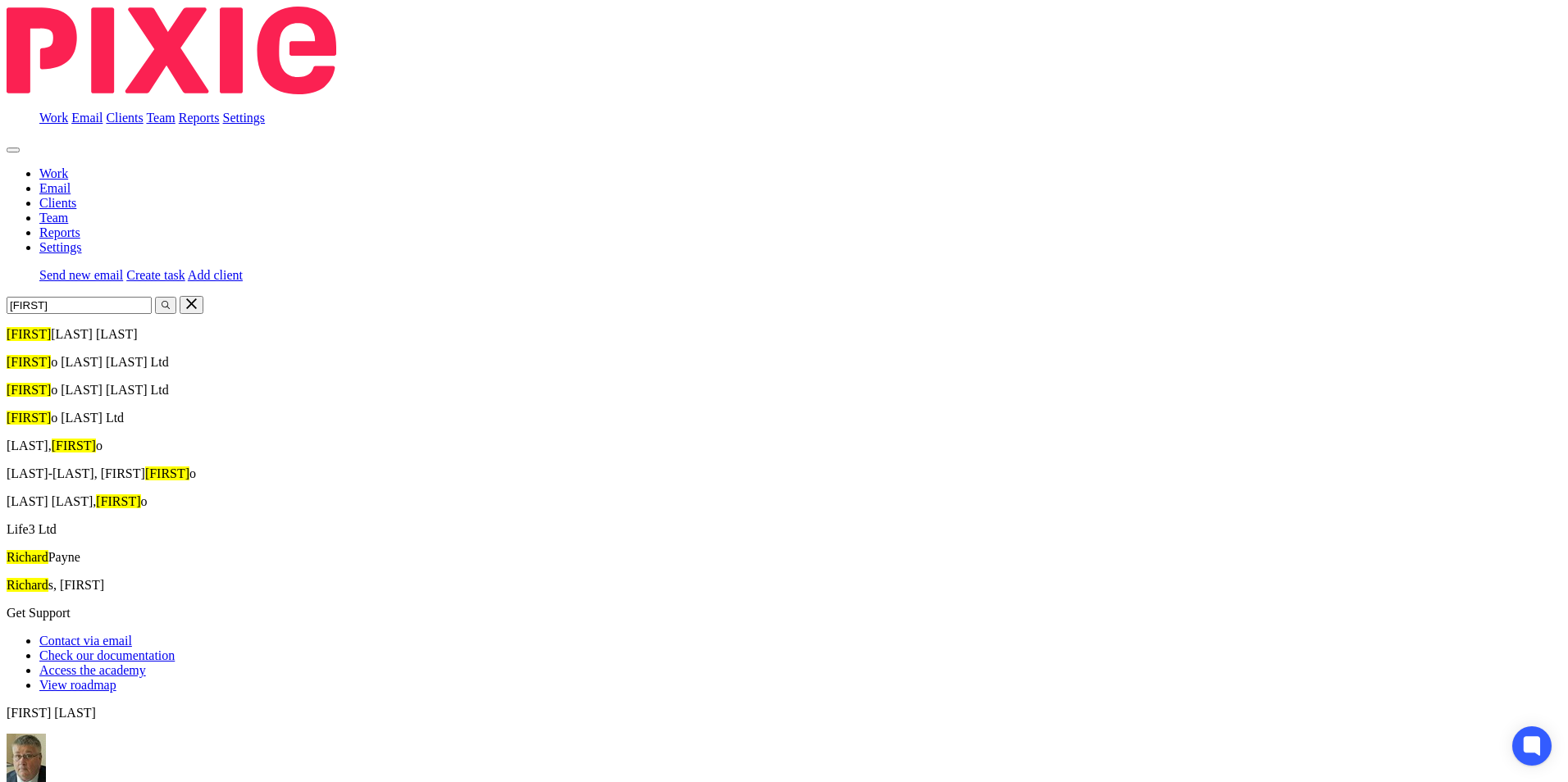 type on "[FIRST]" 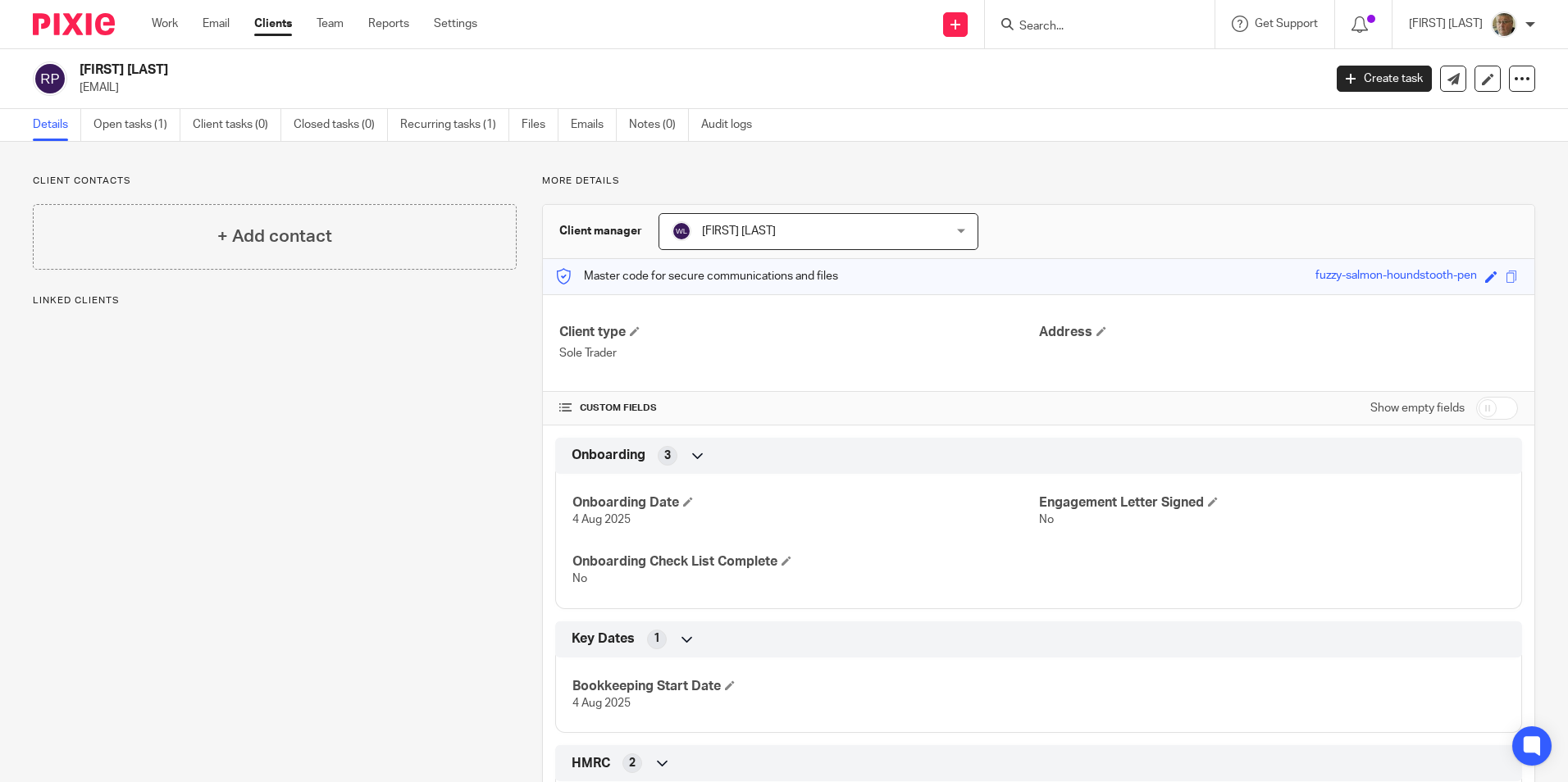 scroll, scrollTop: 0, scrollLeft: 0, axis: both 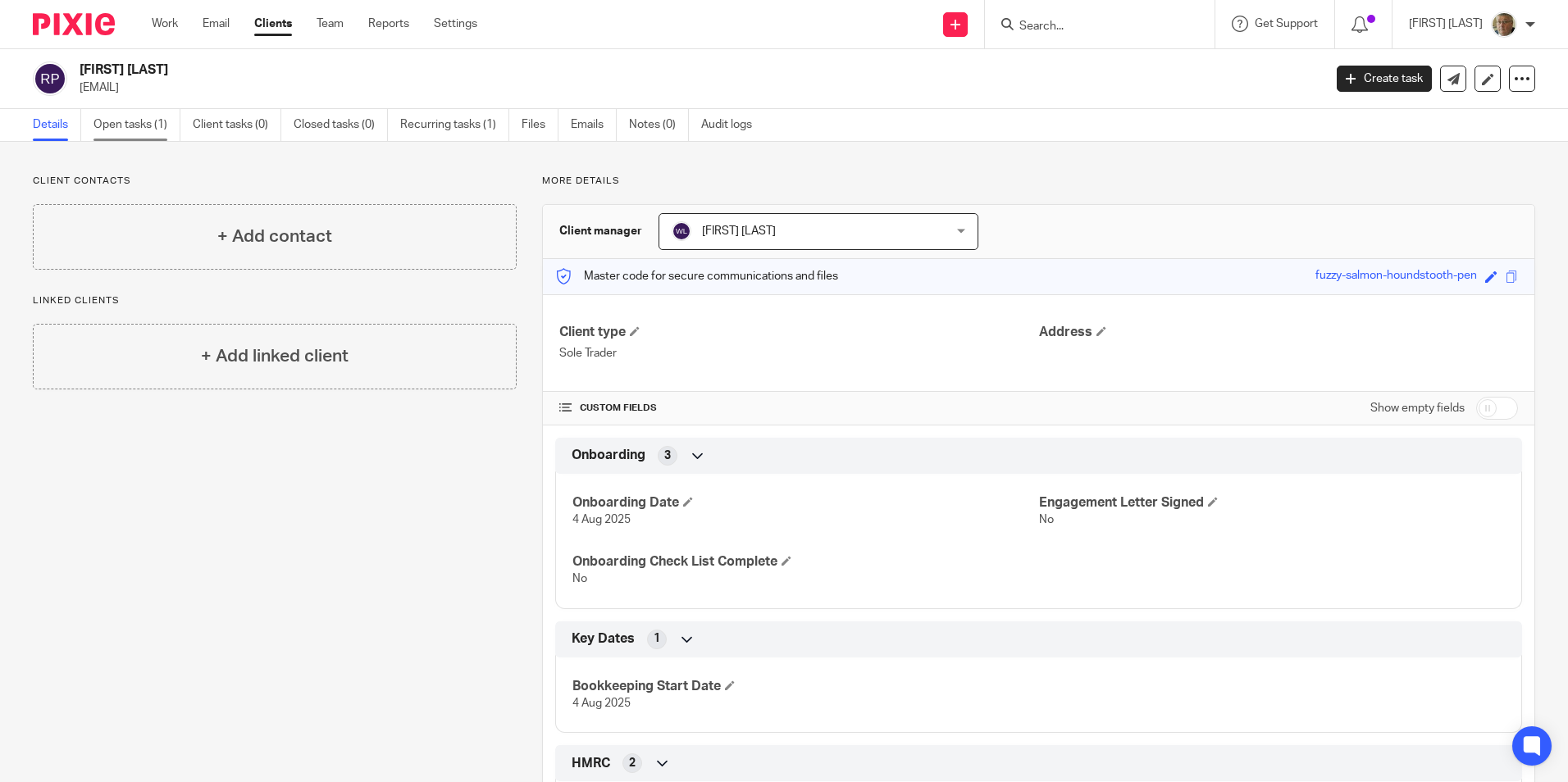 click on "Open tasks (1)" at bounding box center [137, 125] 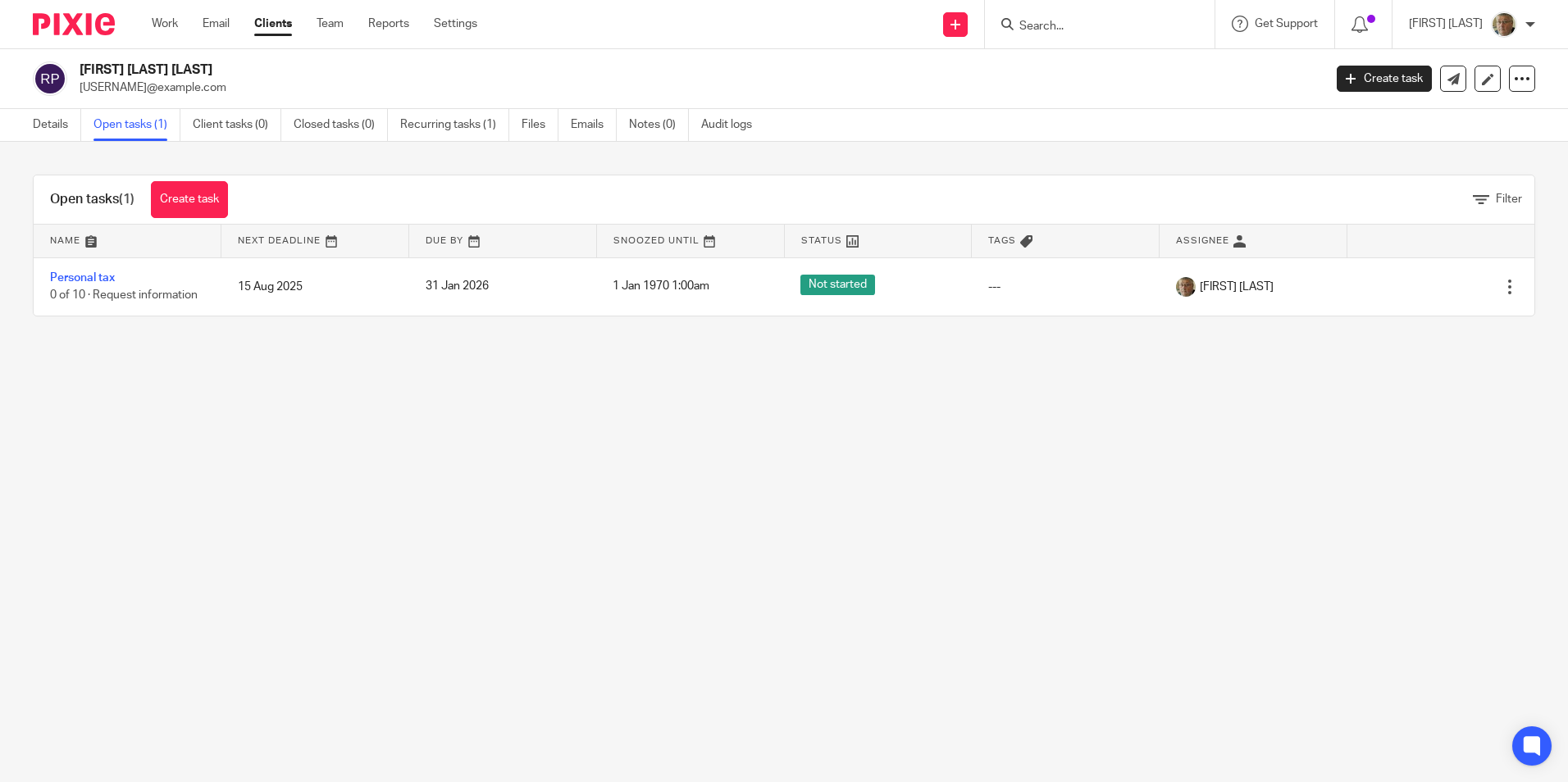 scroll, scrollTop: 0, scrollLeft: 0, axis: both 